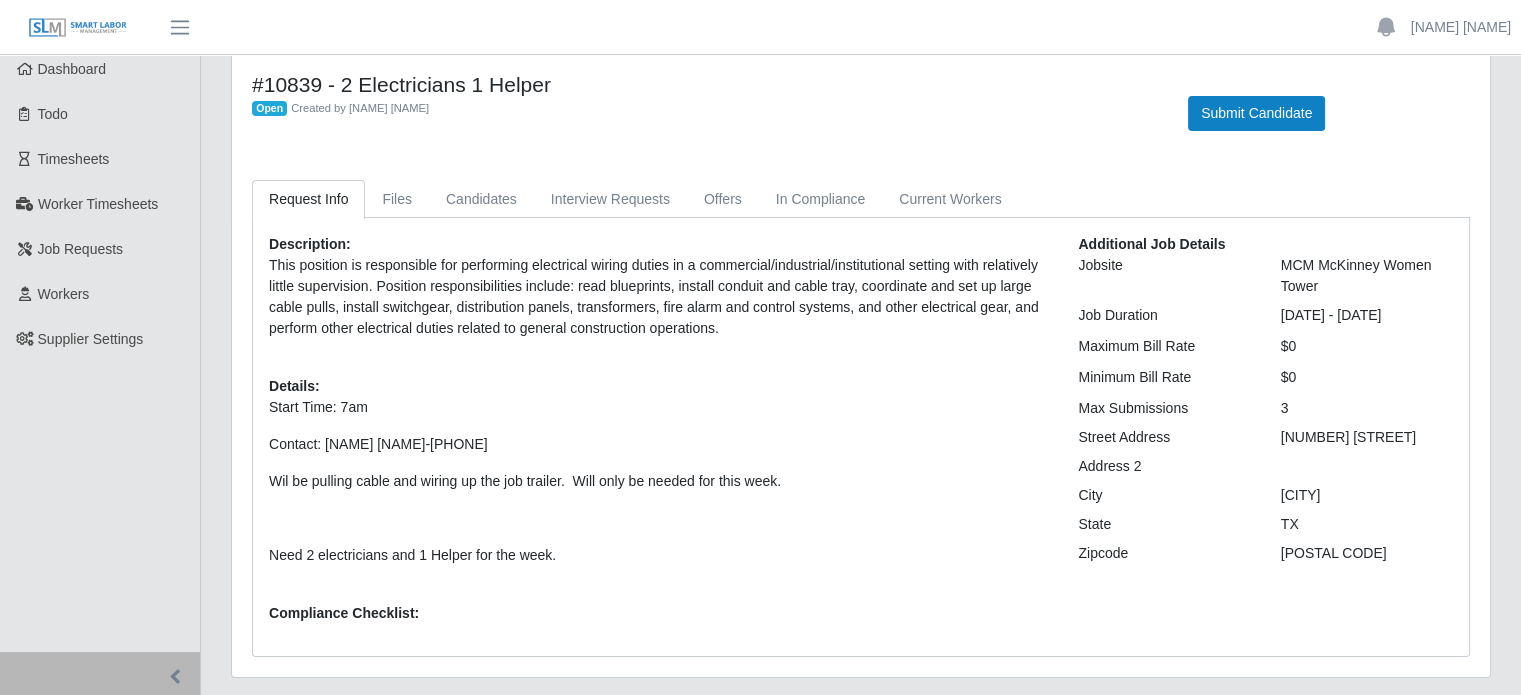 scroll, scrollTop: 0, scrollLeft: 0, axis: both 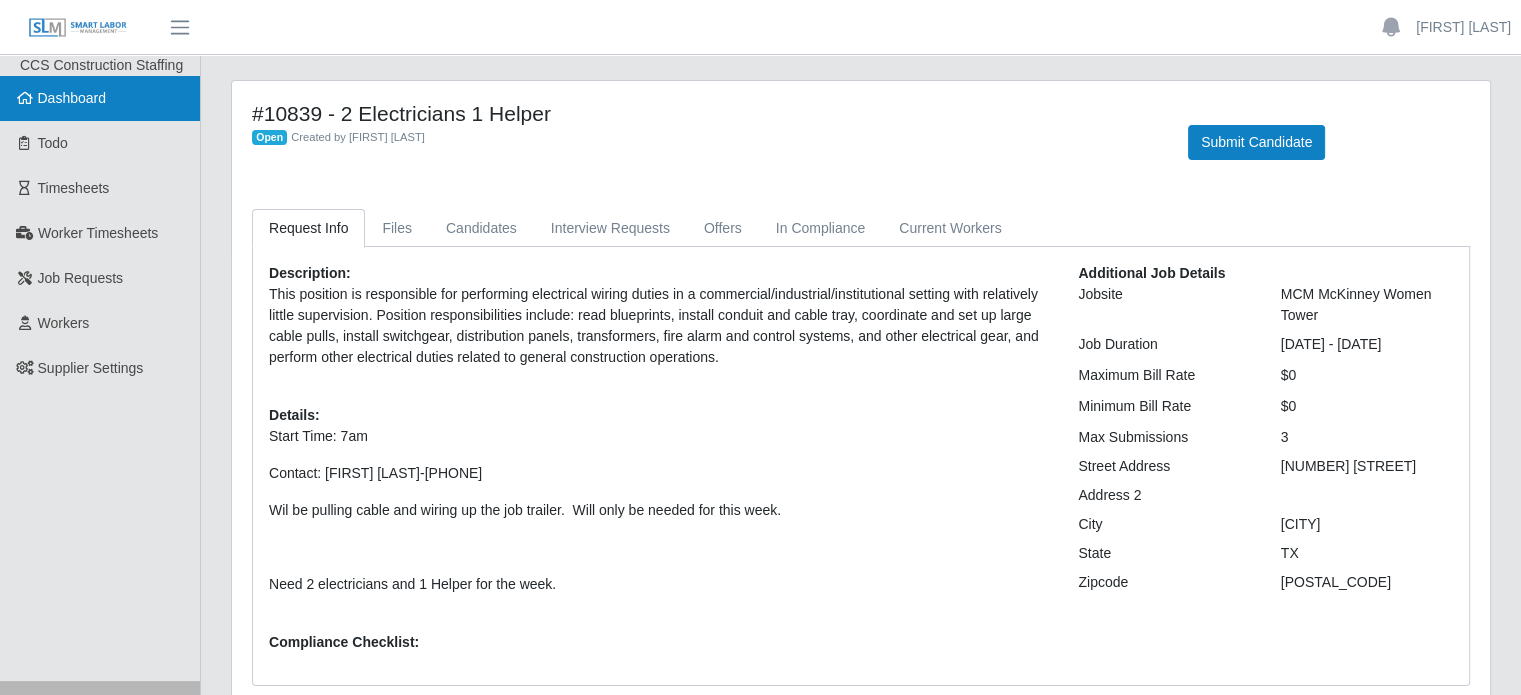click on "Dashboard" at bounding box center (72, 98) 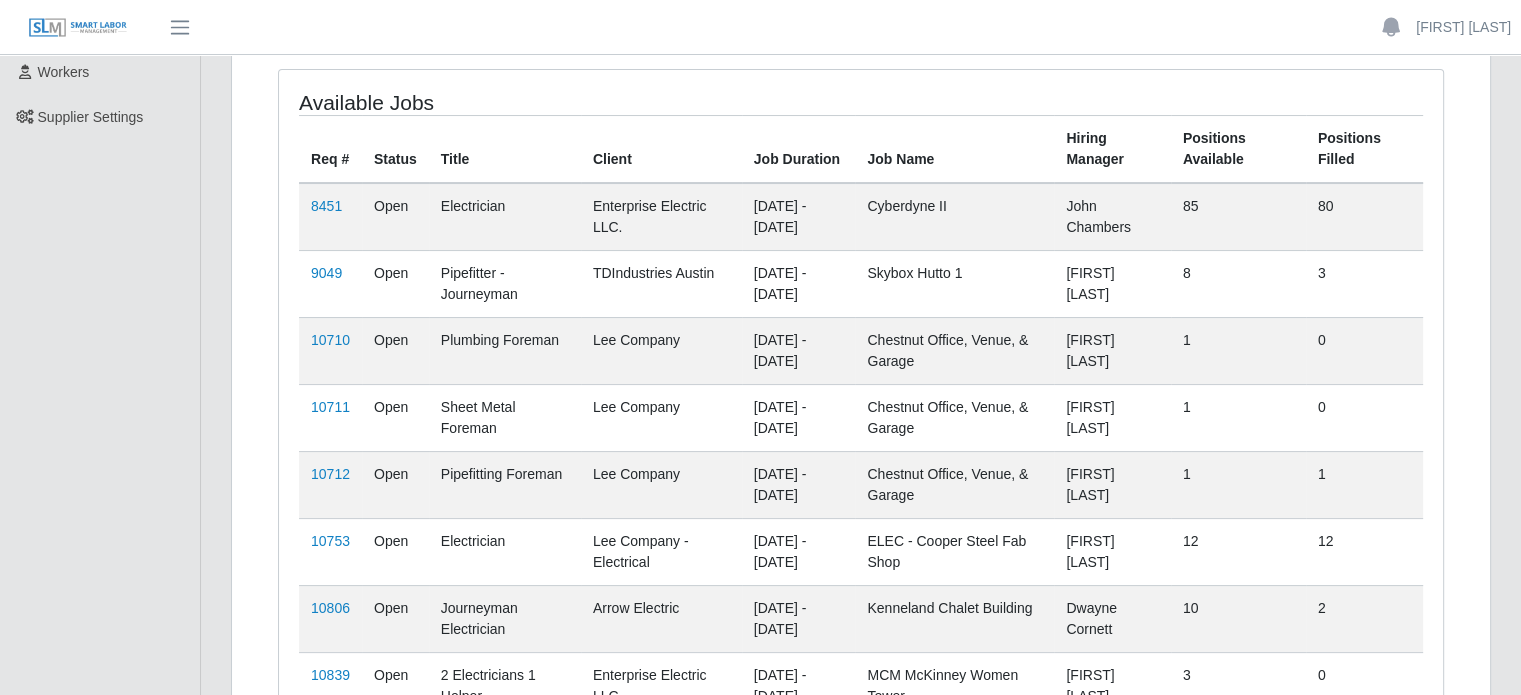 scroll, scrollTop: 398, scrollLeft: 0, axis: vertical 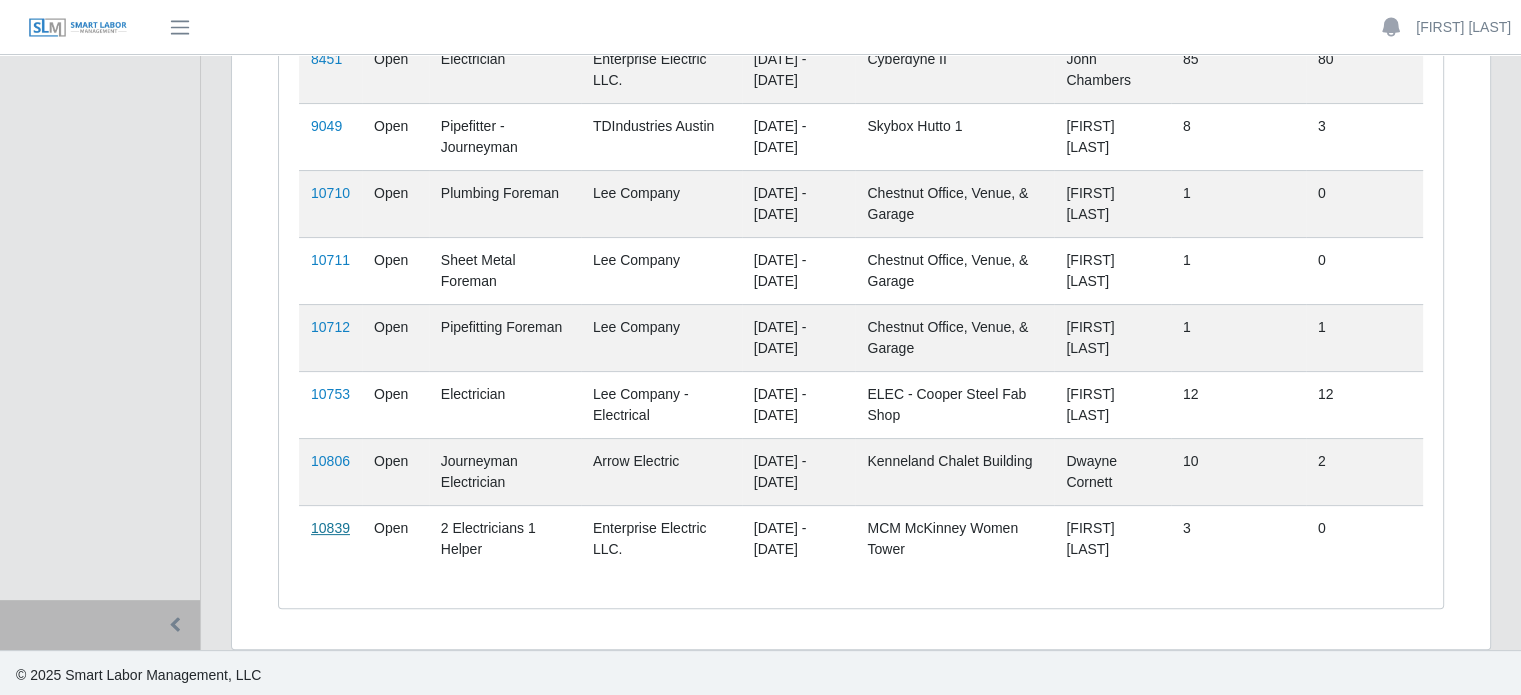 click on "10839" at bounding box center (330, 528) 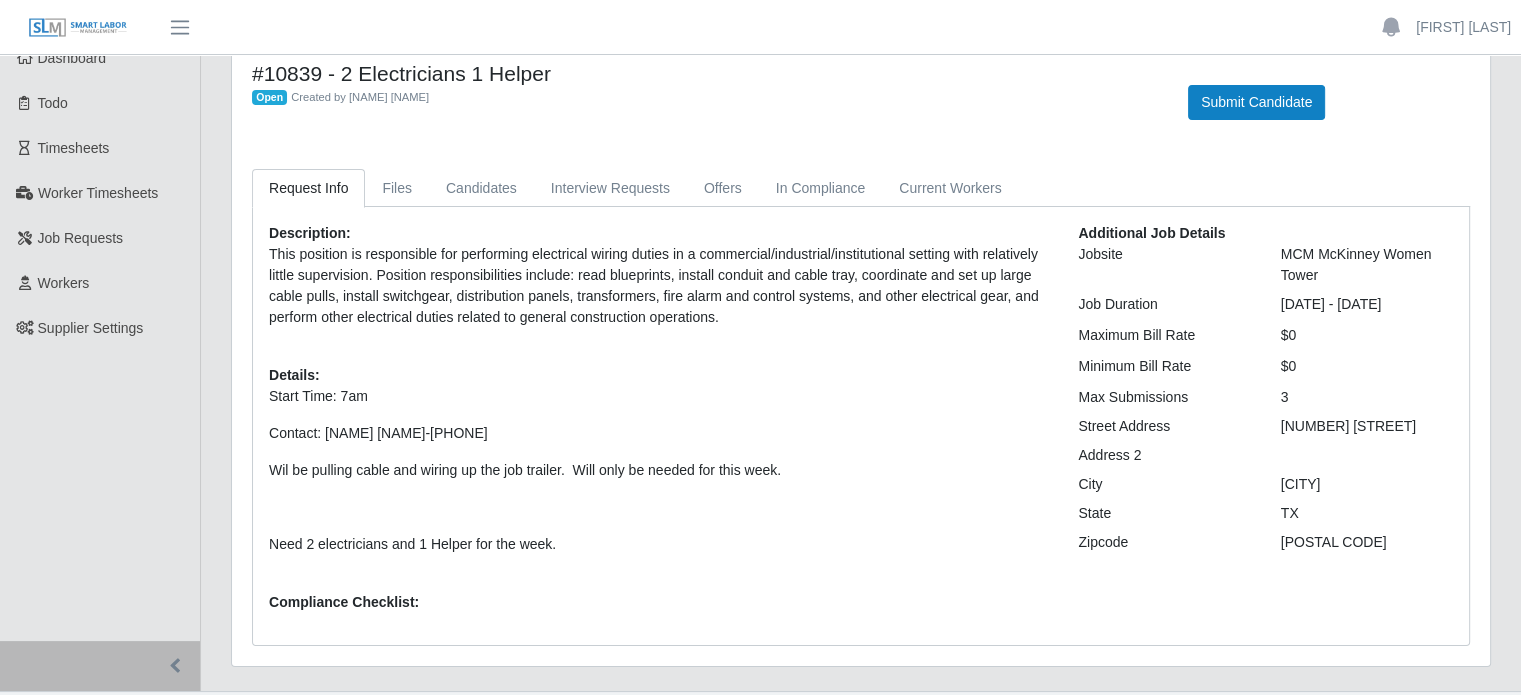 scroll, scrollTop: 0, scrollLeft: 0, axis: both 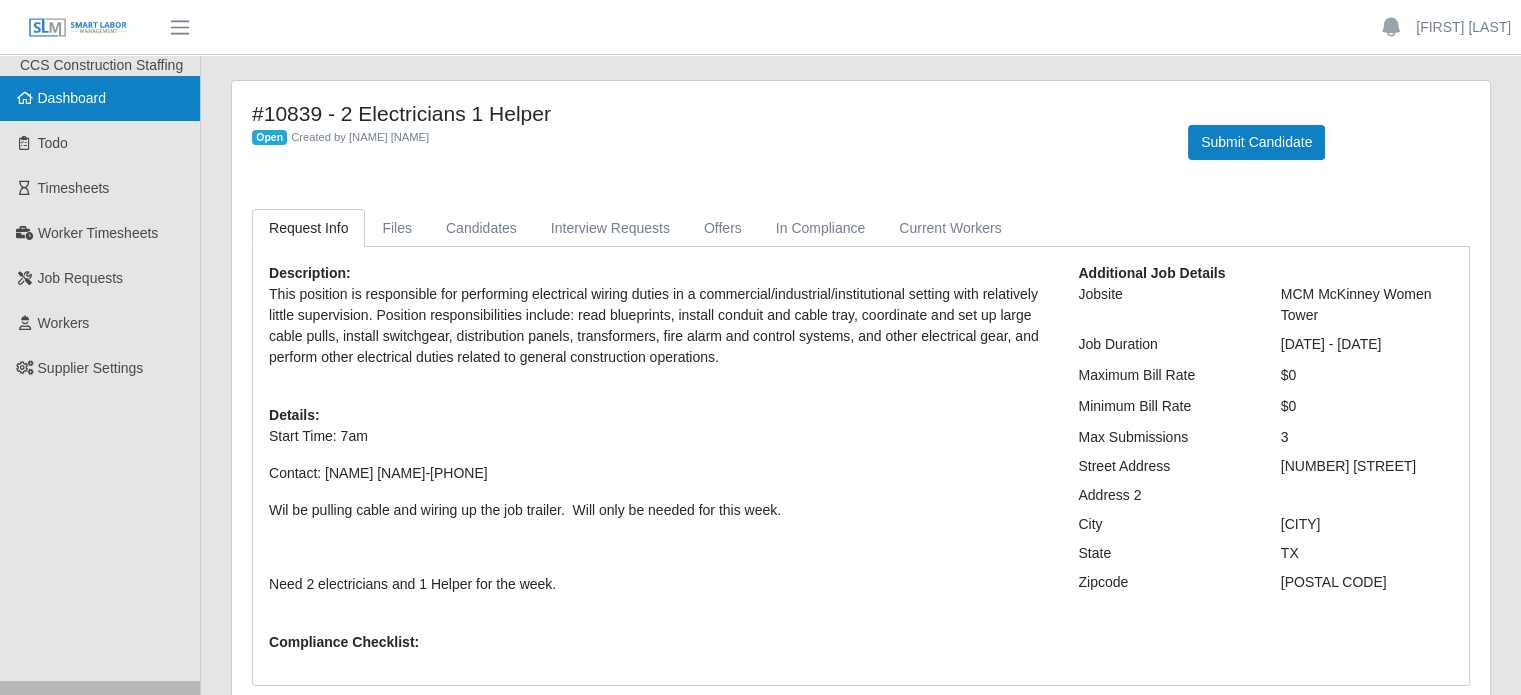 click on "Dashboard" at bounding box center [72, 98] 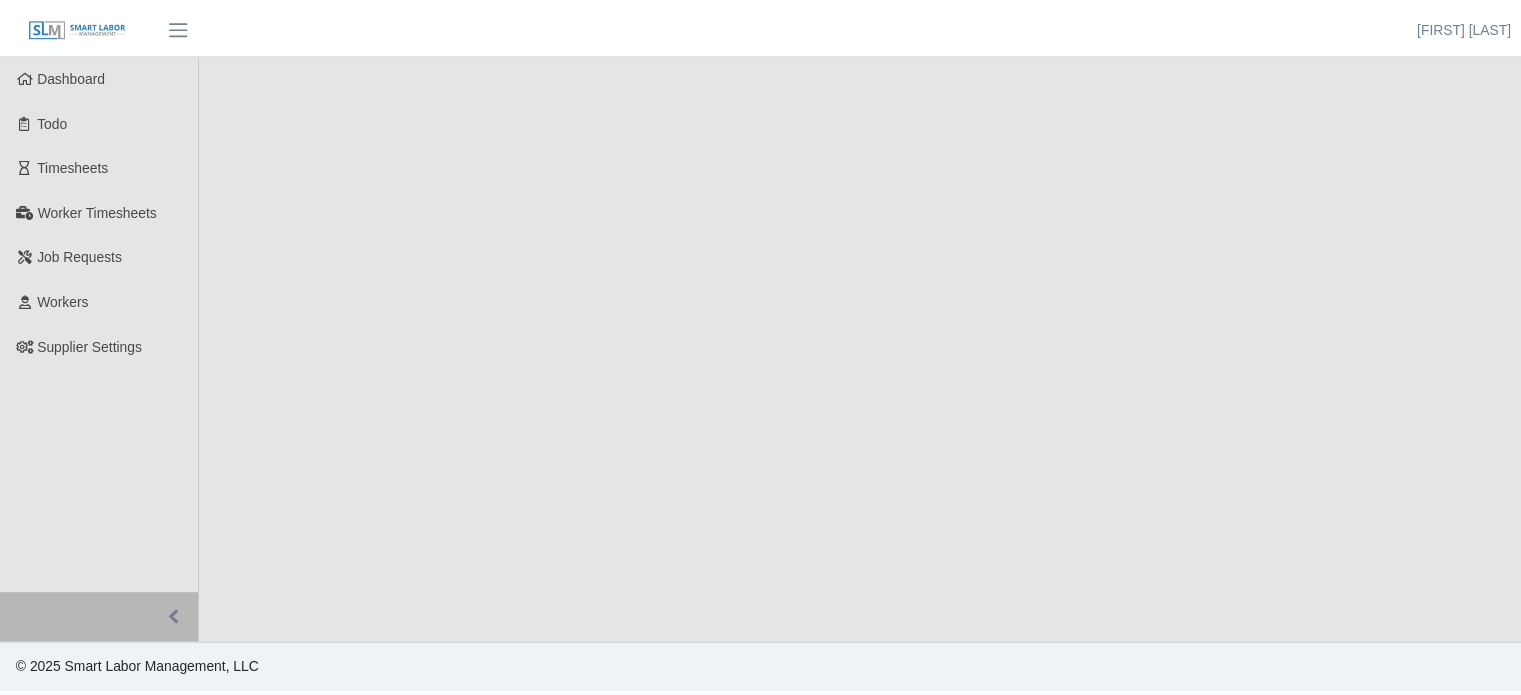 scroll, scrollTop: 0, scrollLeft: 0, axis: both 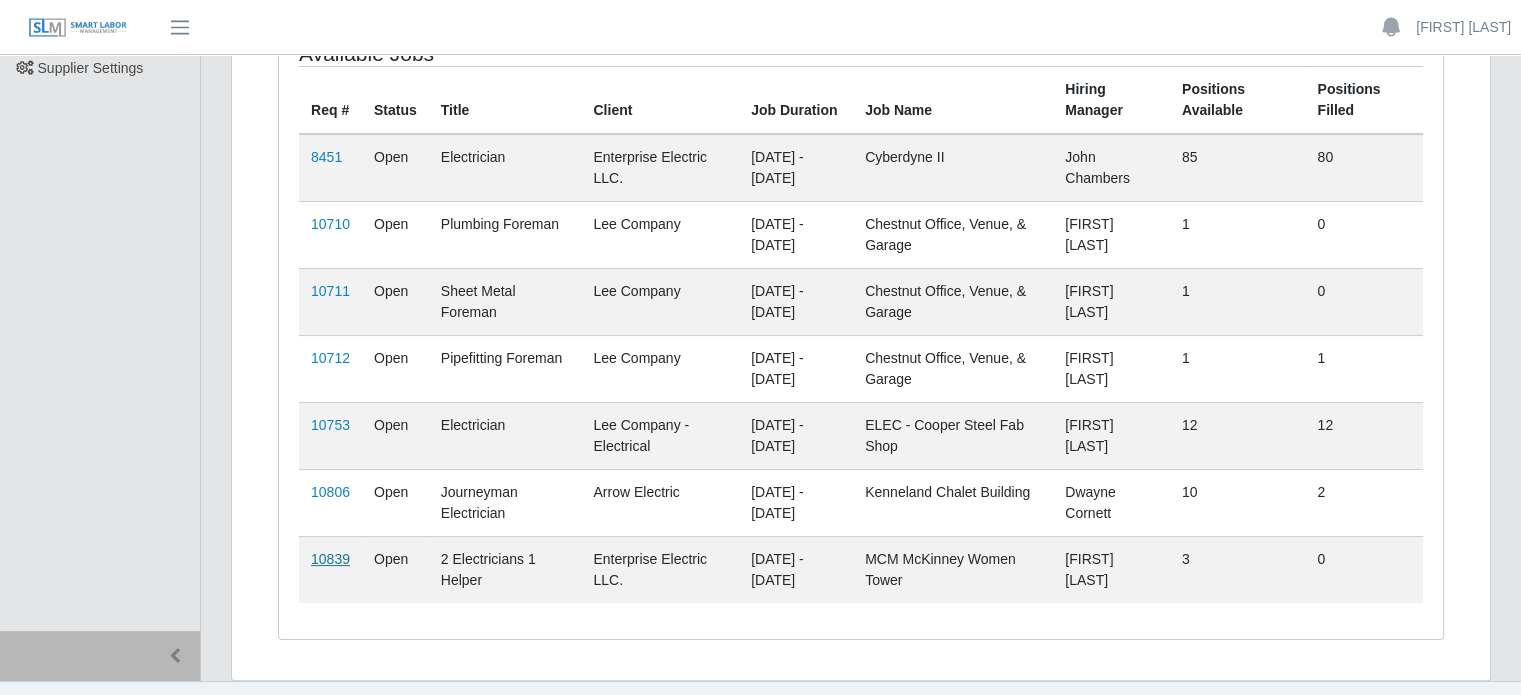click on "10839" at bounding box center [330, 559] 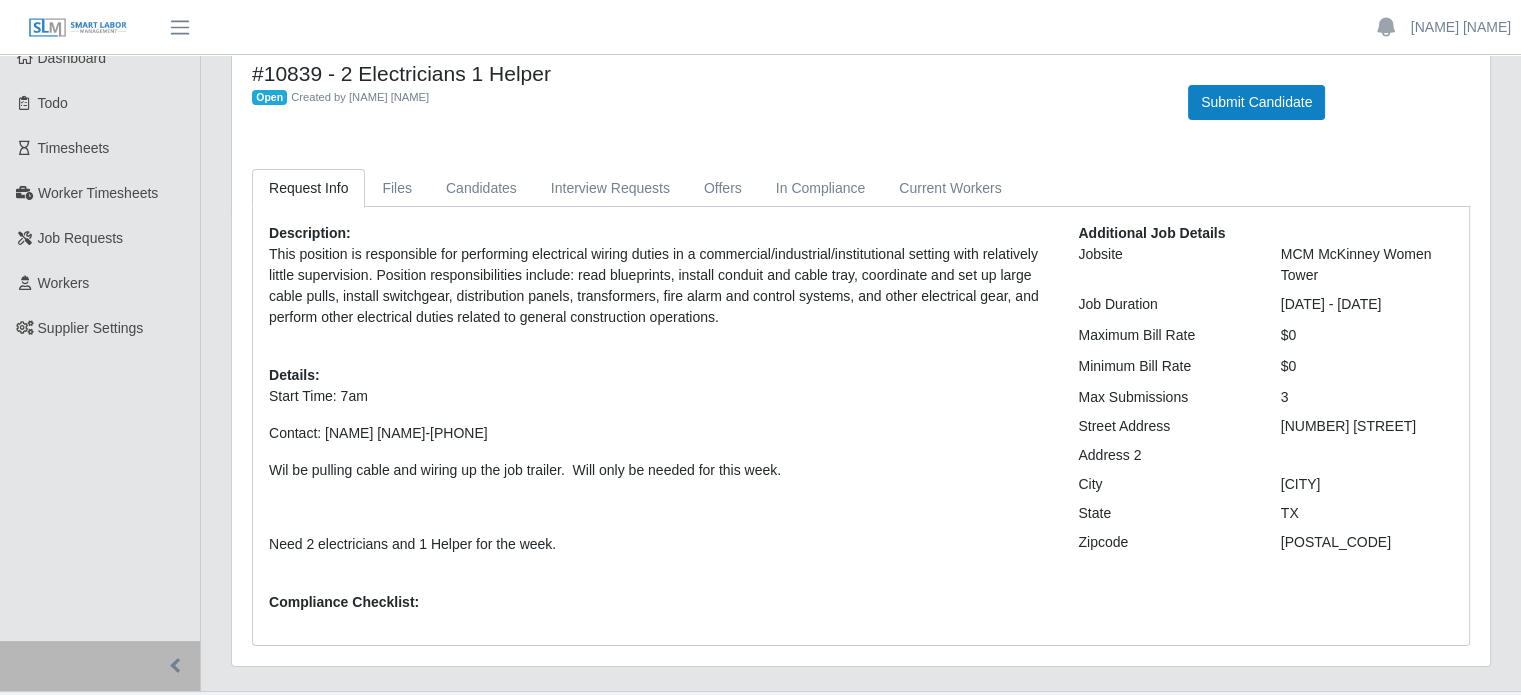 scroll, scrollTop: 0, scrollLeft: 0, axis: both 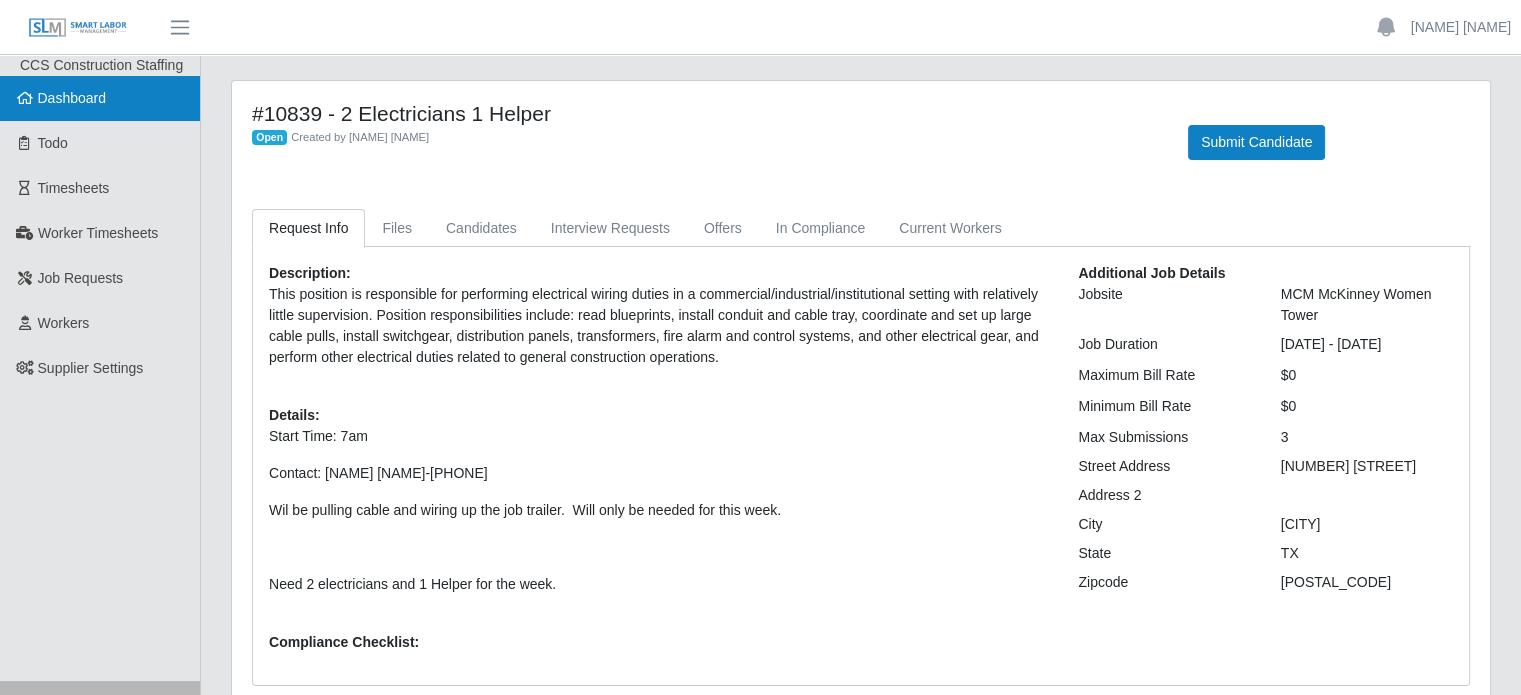 click on "Dashboard" at bounding box center (72, 98) 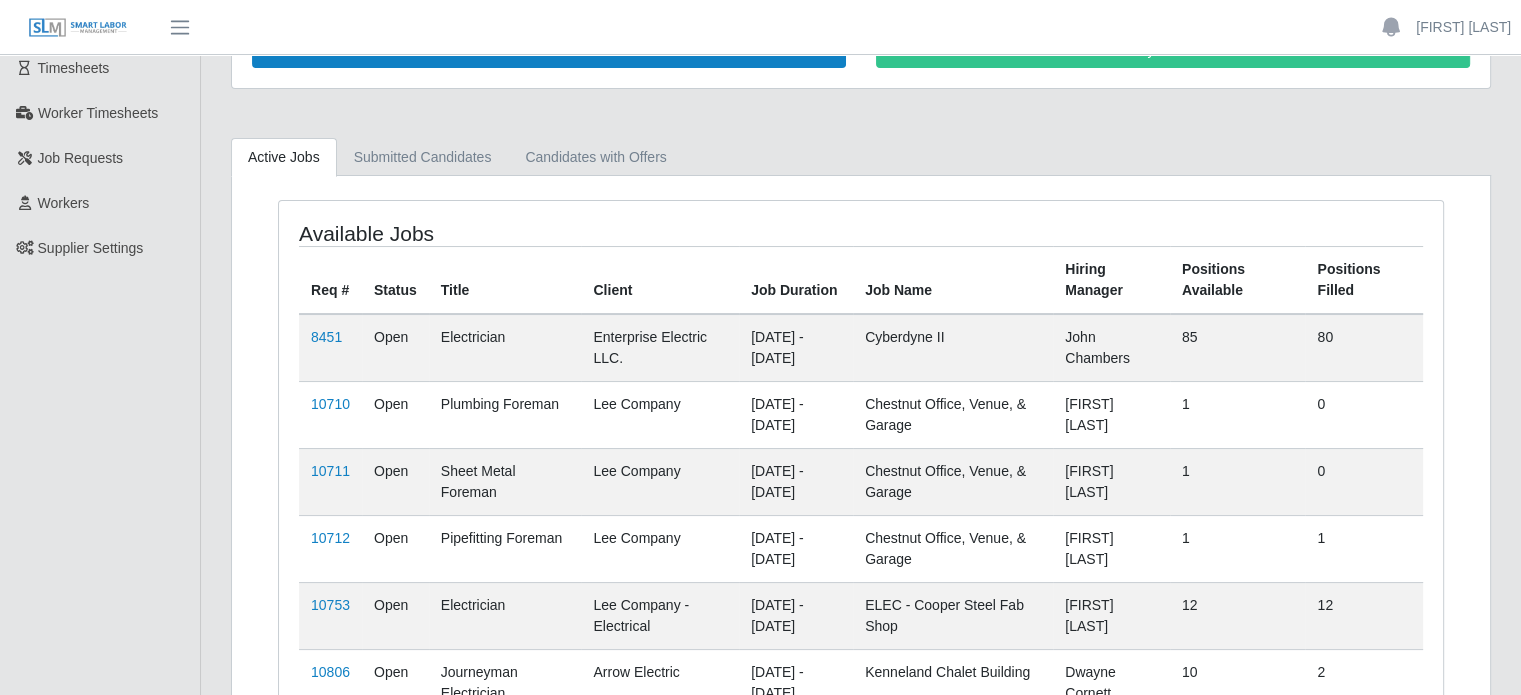 scroll, scrollTop: 0, scrollLeft: 0, axis: both 